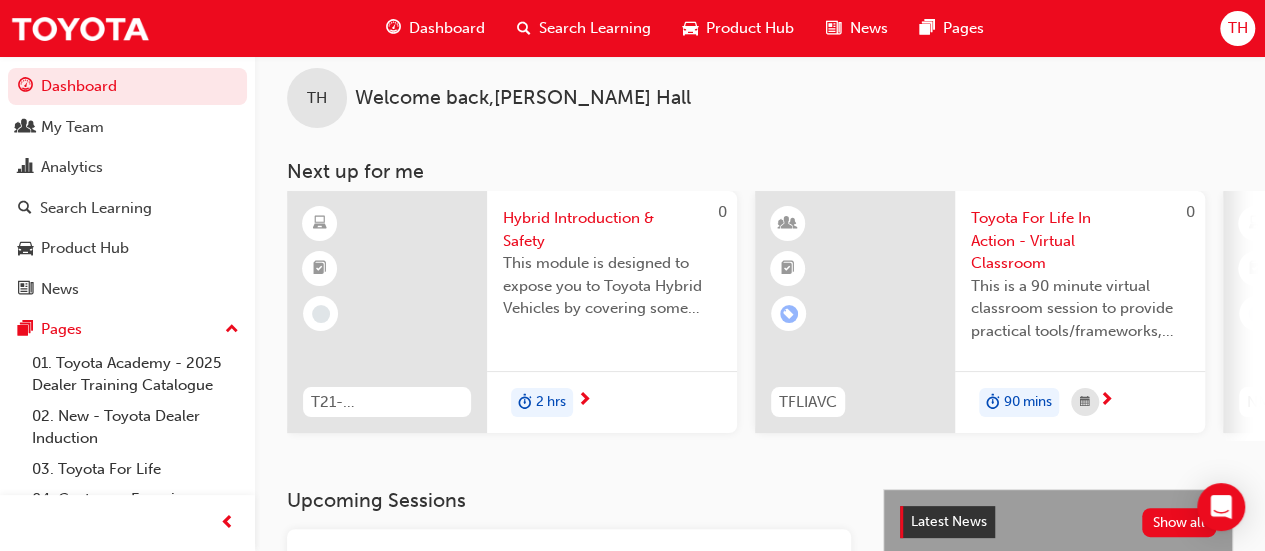 scroll, scrollTop: 300, scrollLeft: 0, axis: vertical 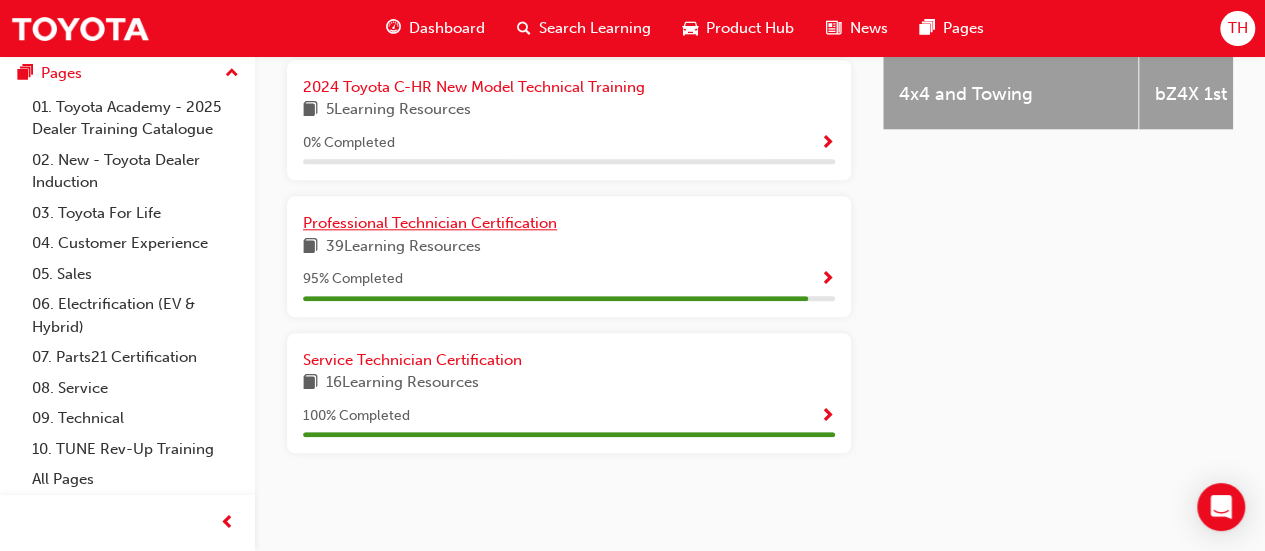 click on "Professional Technician Certification" at bounding box center [430, 223] 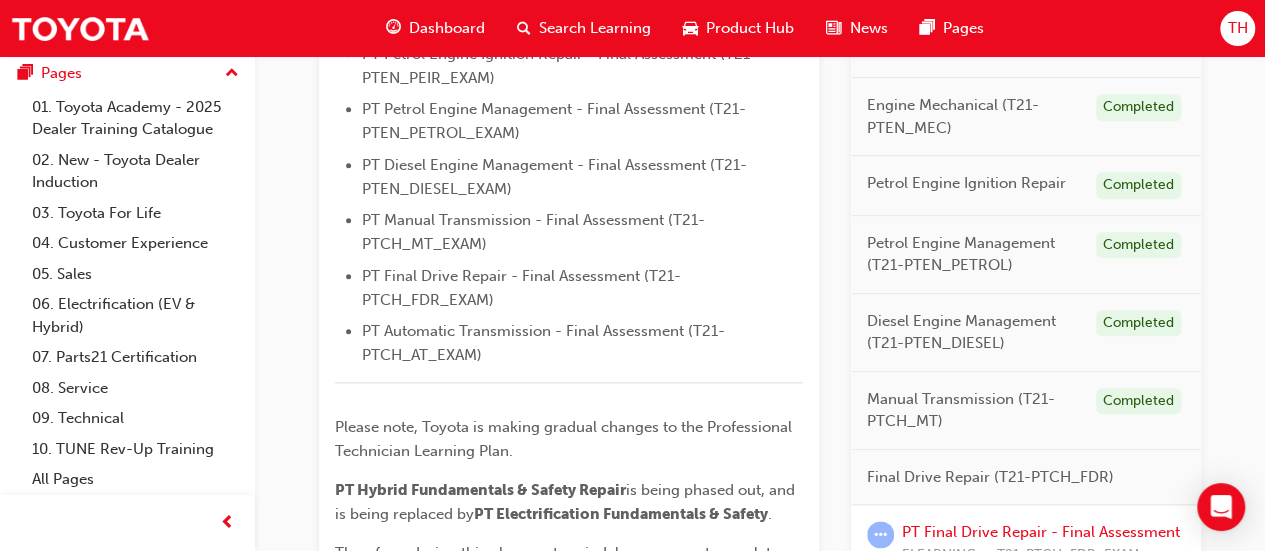 scroll, scrollTop: 1286, scrollLeft: 0, axis: vertical 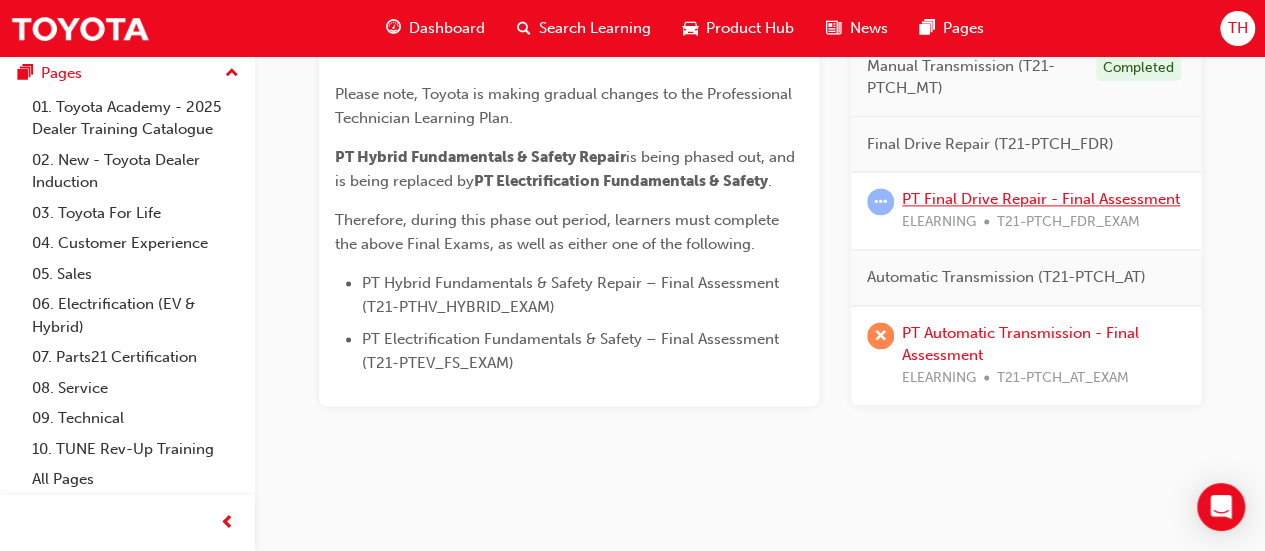click on "PT Final Drive Repair - Final Assessment" at bounding box center (1041, 199) 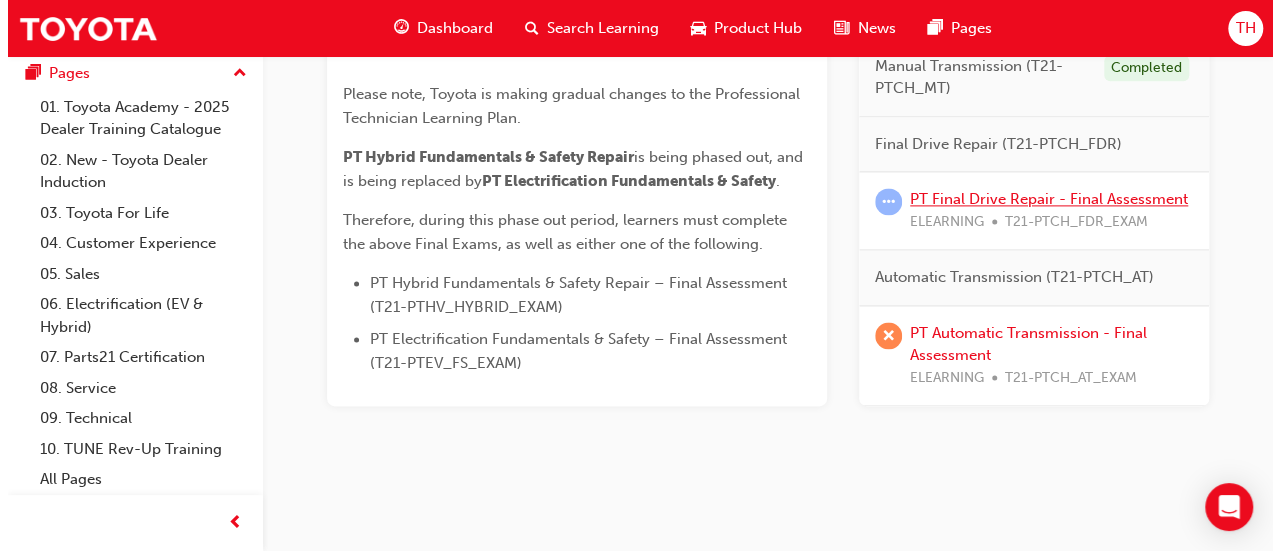 scroll, scrollTop: 0, scrollLeft: 0, axis: both 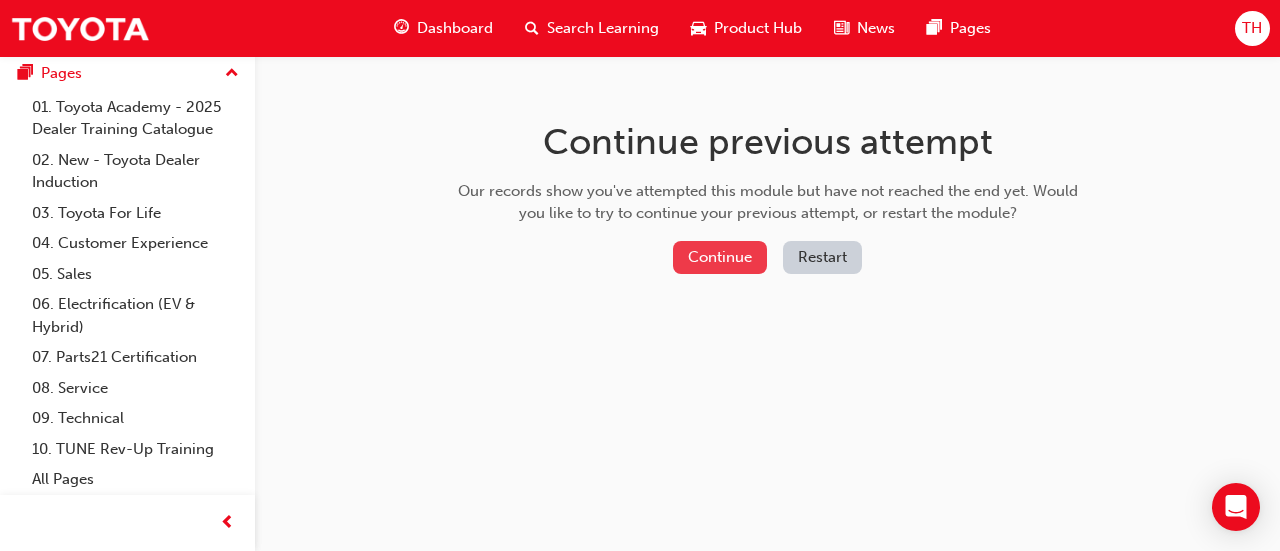 click on "Continue" at bounding box center (720, 257) 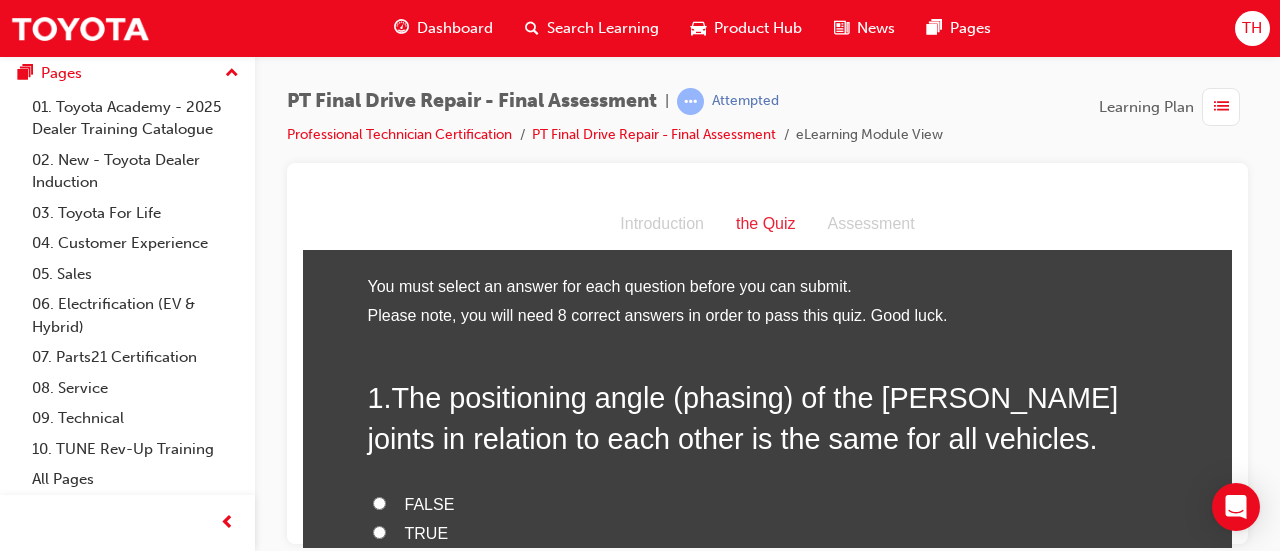 scroll, scrollTop: 100, scrollLeft: 0, axis: vertical 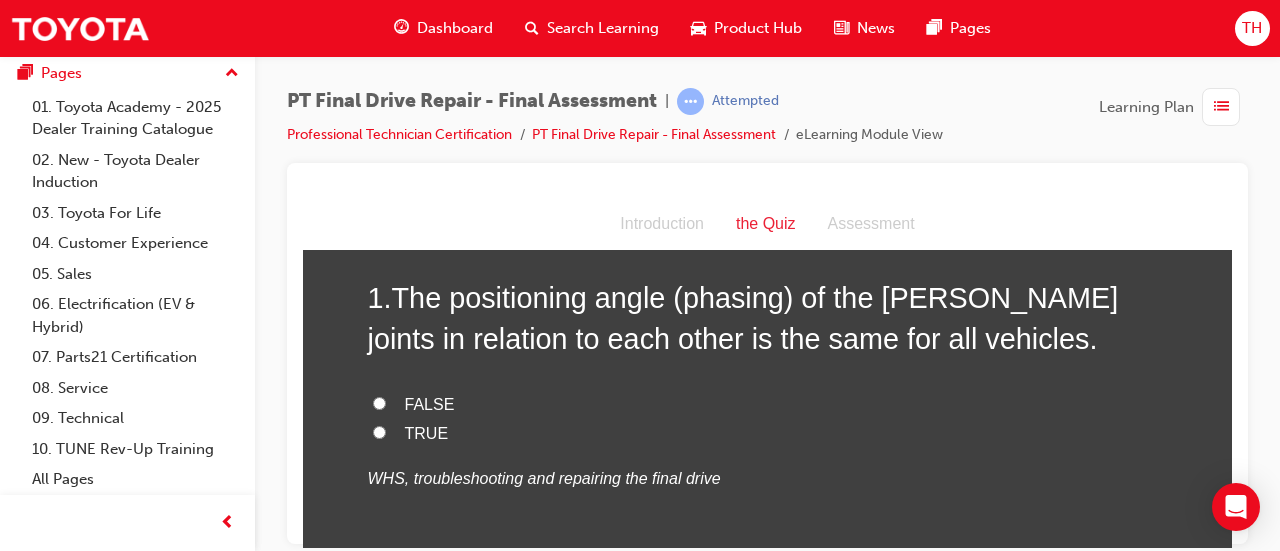 click on "FALSE" at bounding box center [430, 403] 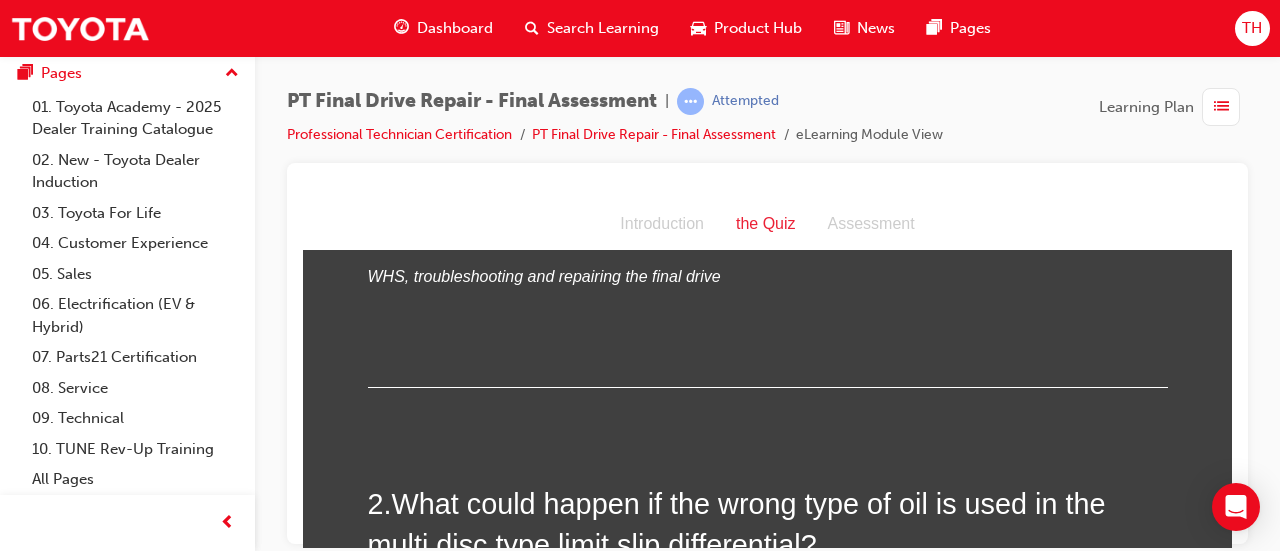 scroll, scrollTop: 500, scrollLeft: 0, axis: vertical 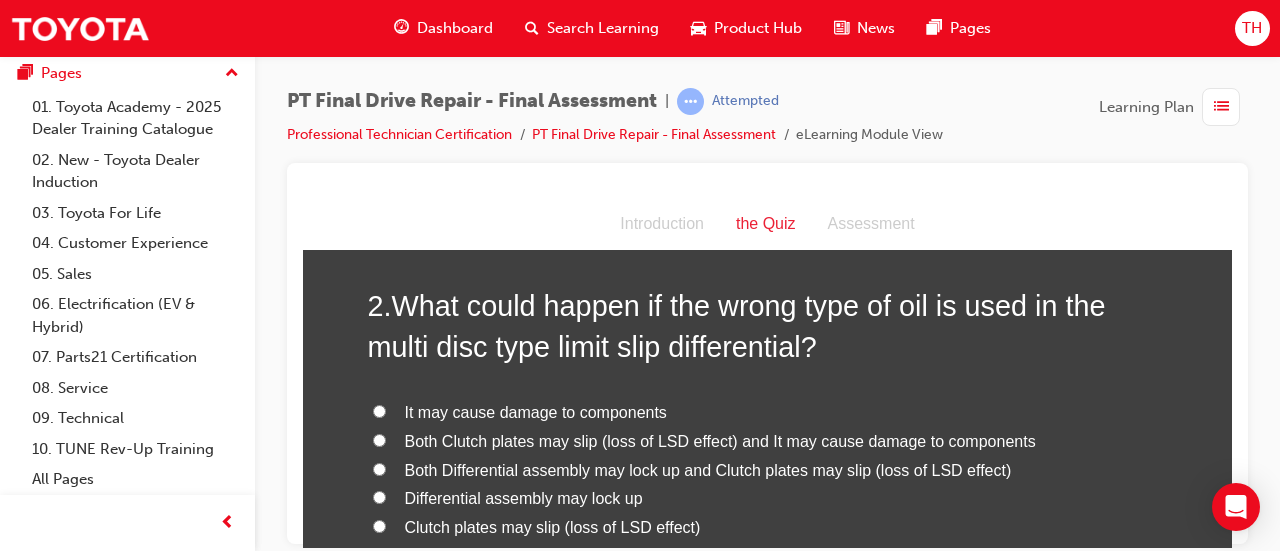 click on "Both Clutch plates may slip (loss of LSD effect) and It may cause damage to components" at bounding box center (720, 440) 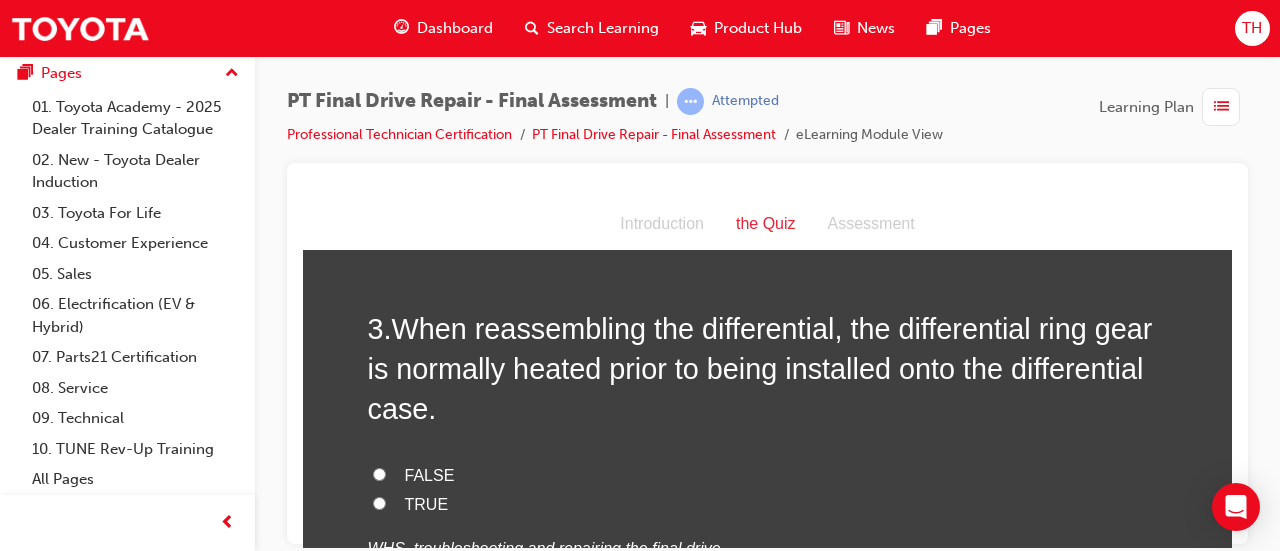 scroll, scrollTop: 1000, scrollLeft: 0, axis: vertical 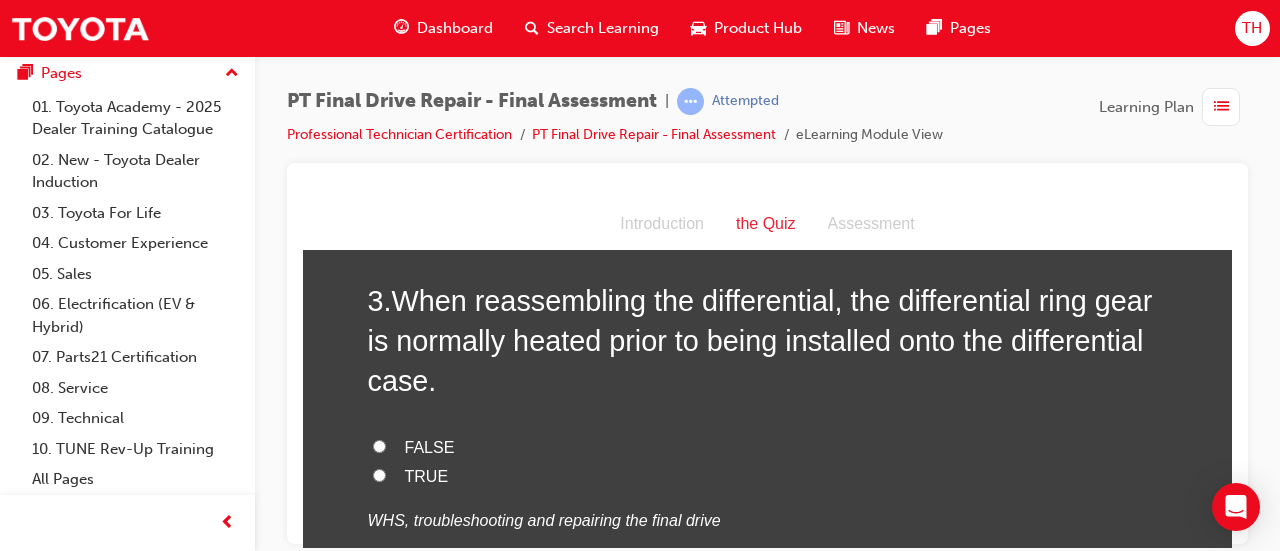 click on "TRUE" at bounding box center (427, 475) 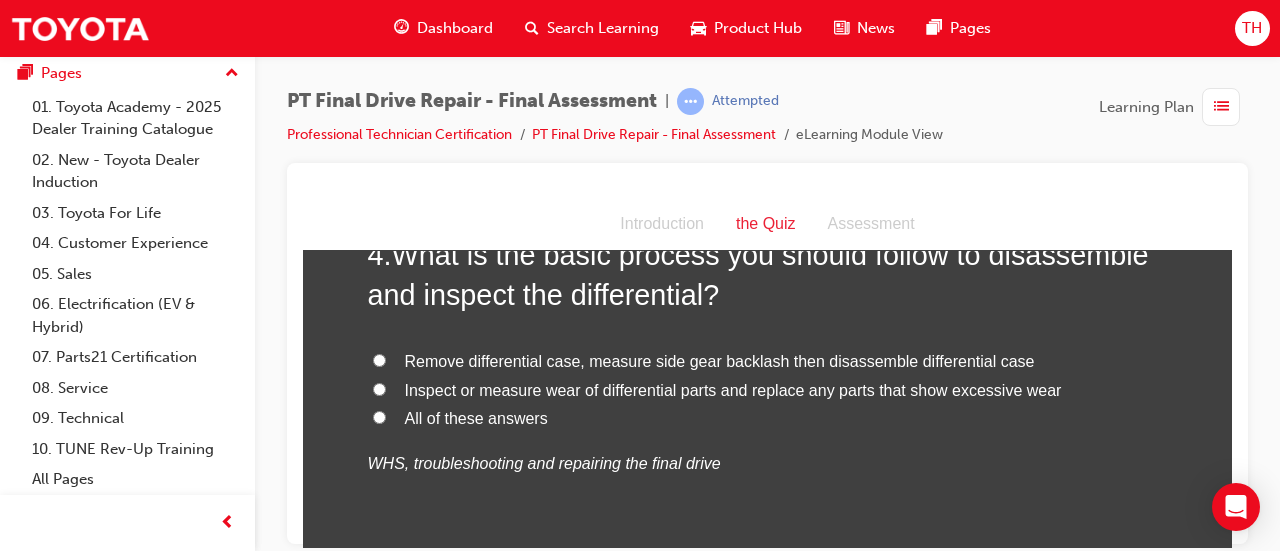 scroll, scrollTop: 1500, scrollLeft: 0, axis: vertical 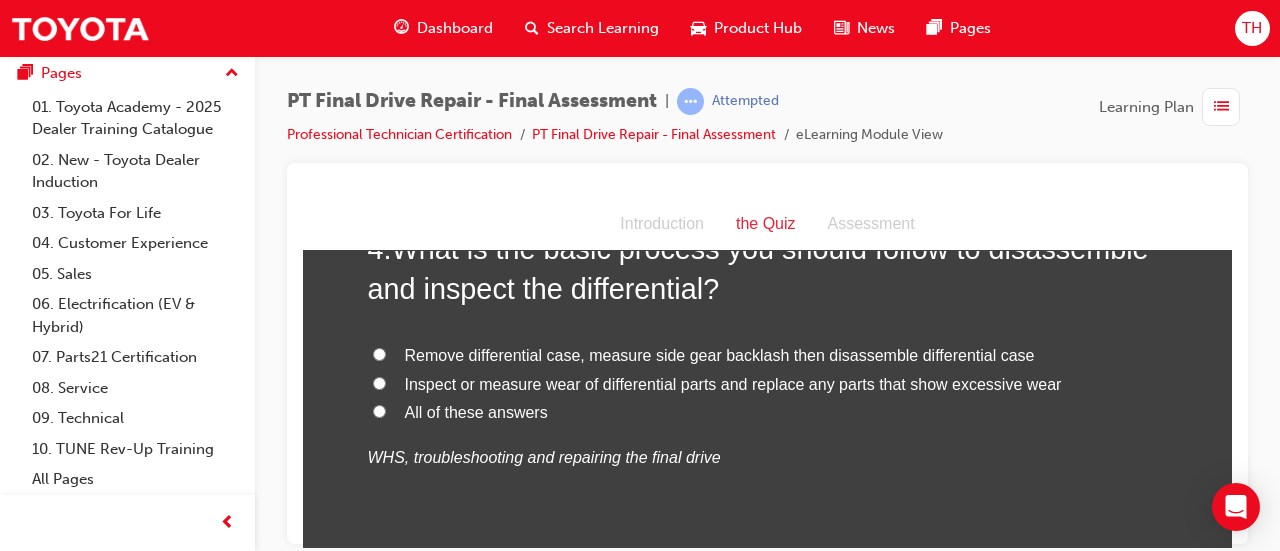 click on "All of these answers" at bounding box center (476, 411) 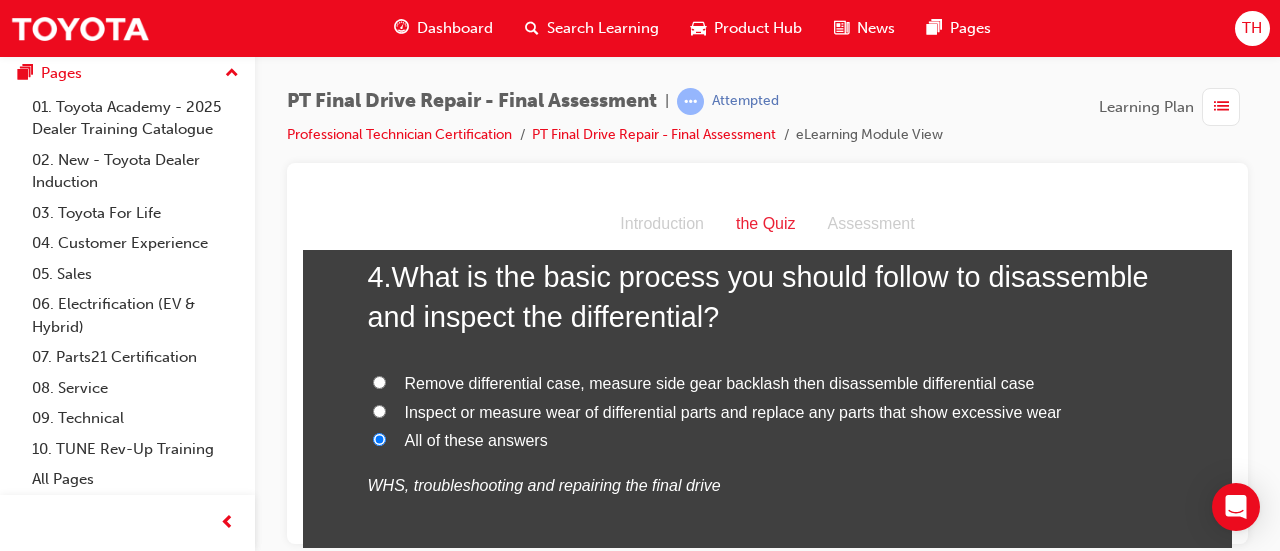 scroll, scrollTop: 1500, scrollLeft: 0, axis: vertical 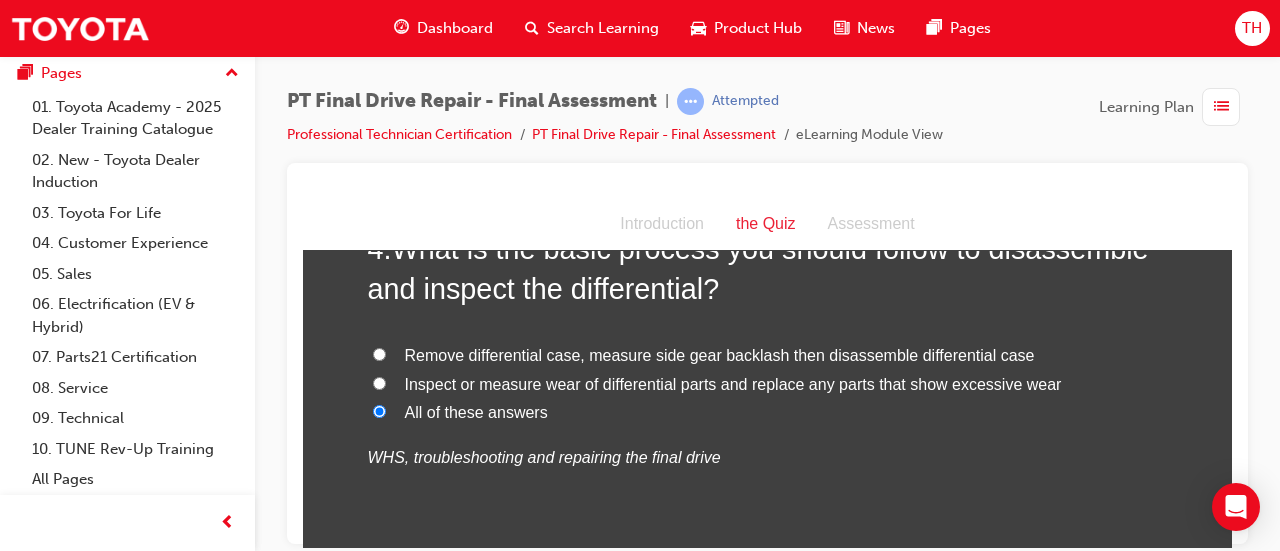 click on "Inspect or measure wear of differential parts and replace any parts that show excessive wear" at bounding box center (733, 383) 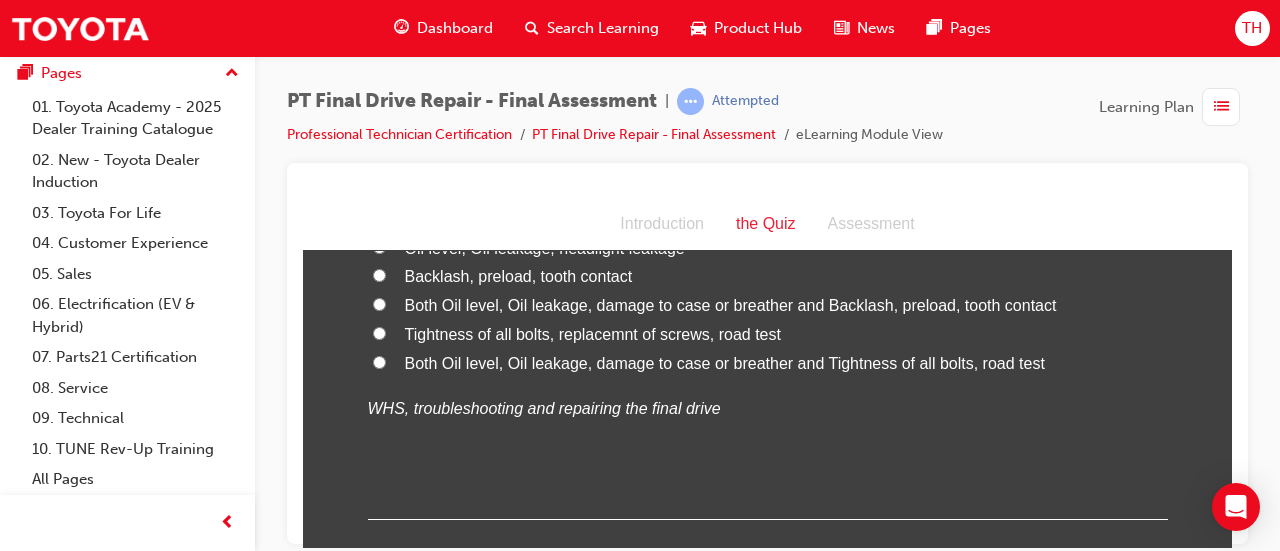 scroll, scrollTop: 2000, scrollLeft: 0, axis: vertical 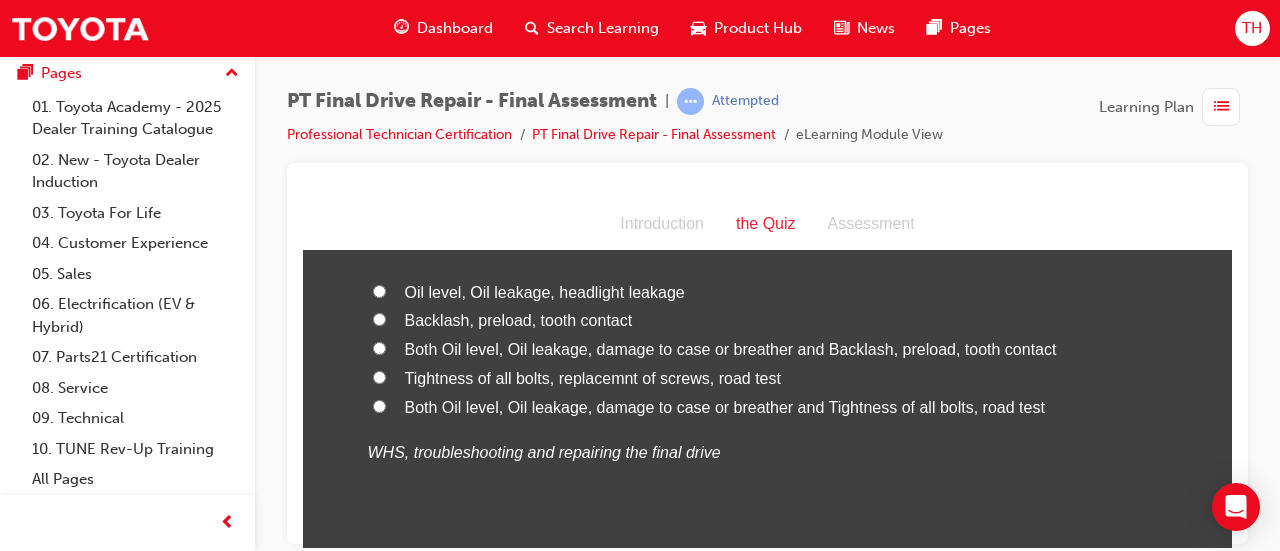 click on "Both Oil level, Oil leakage, damage to case or breather and Tightness of all bolts, road test" at bounding box center [725, 406] 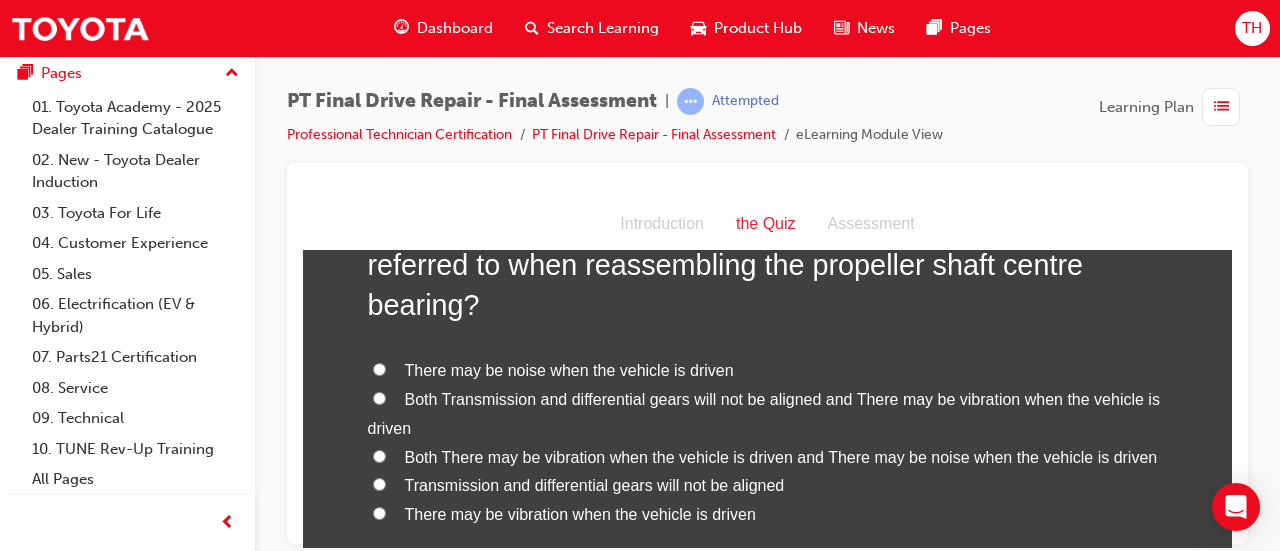 scroll, scrollTop: 2500, scrollLeft: 0, axis: vertical 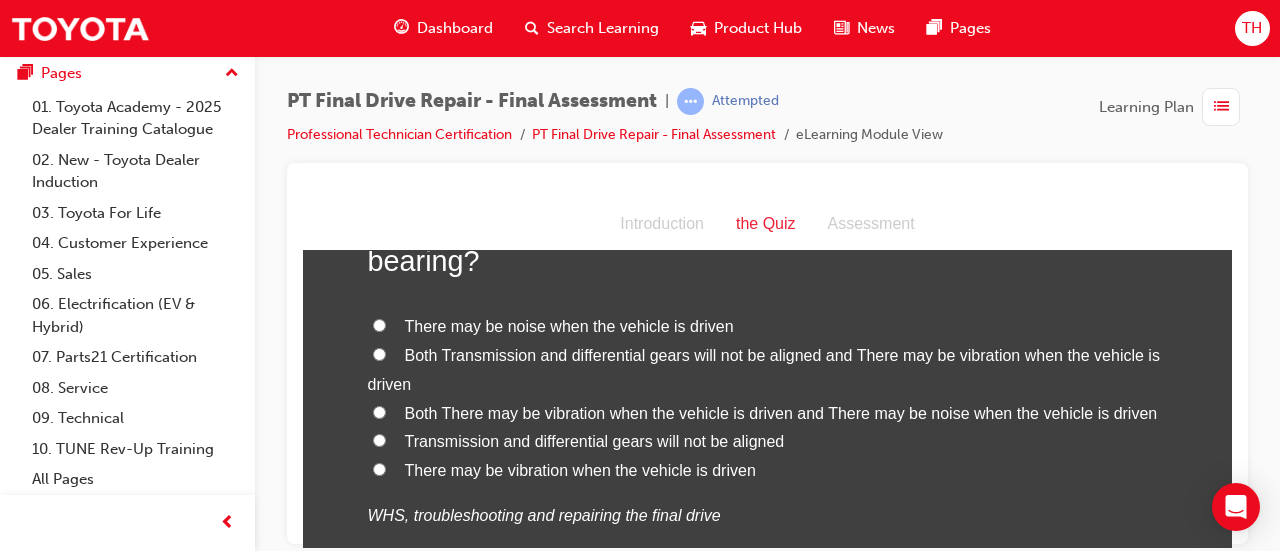 click on "There may be vibration when the vehicle is driven" at bounding box center (580, 469) 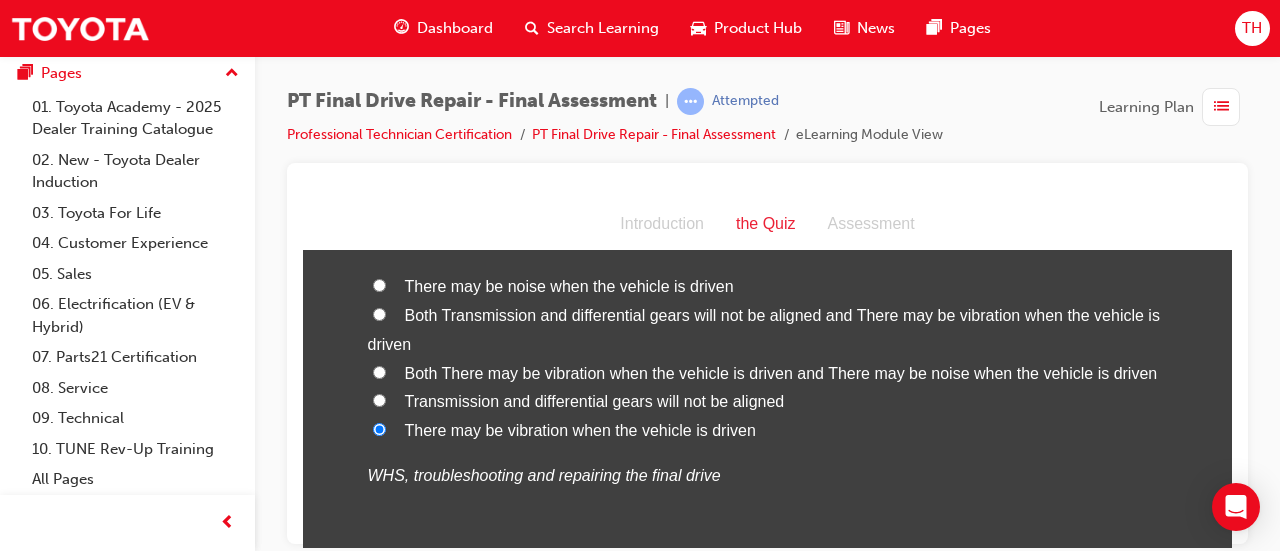 scroll, scrollTop: 2500, scrollLeft: 0, axis: vertical 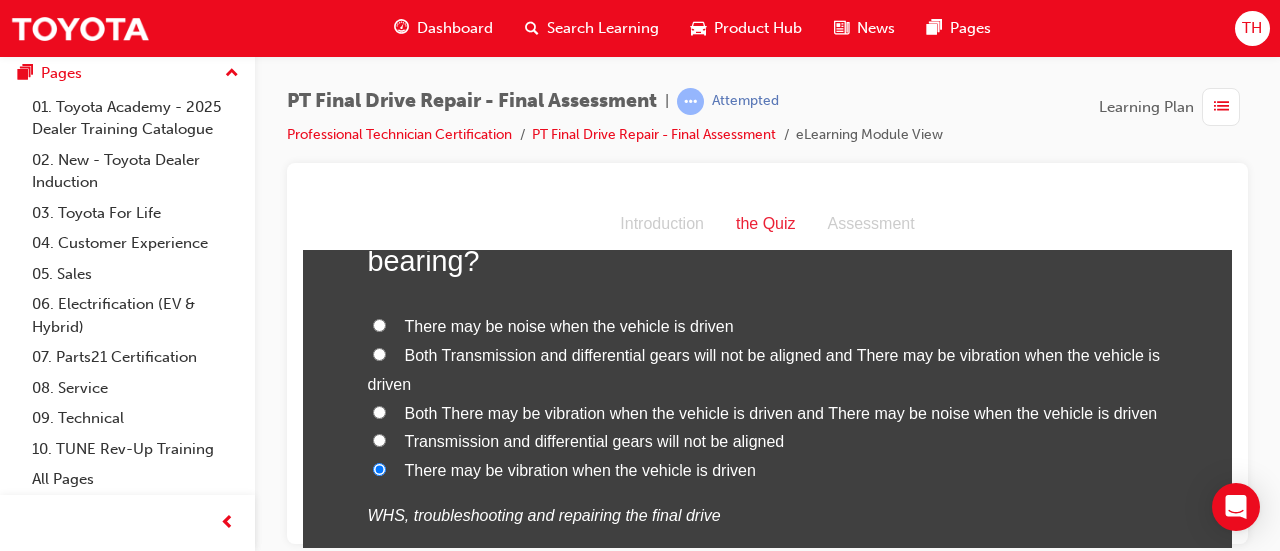 click on "Both There may be vibration when the vehicle is driven and There may be noise when the vehicle is driven" at bounding box center (781, 412) 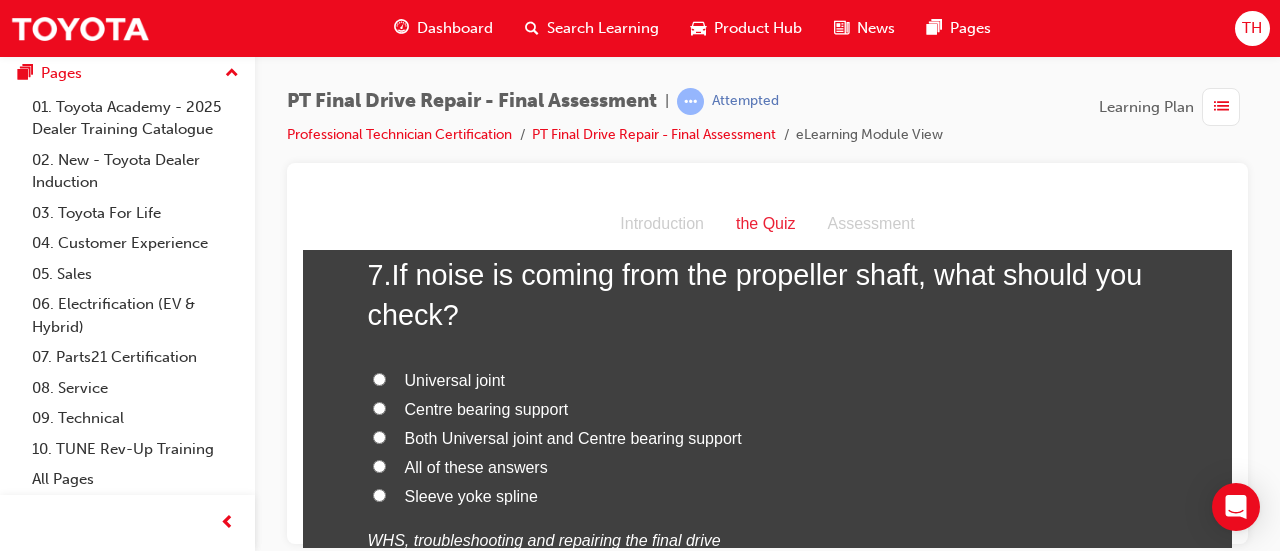 scroll, scrollTop: 3000, scrollLeft: 0, axis: vertical 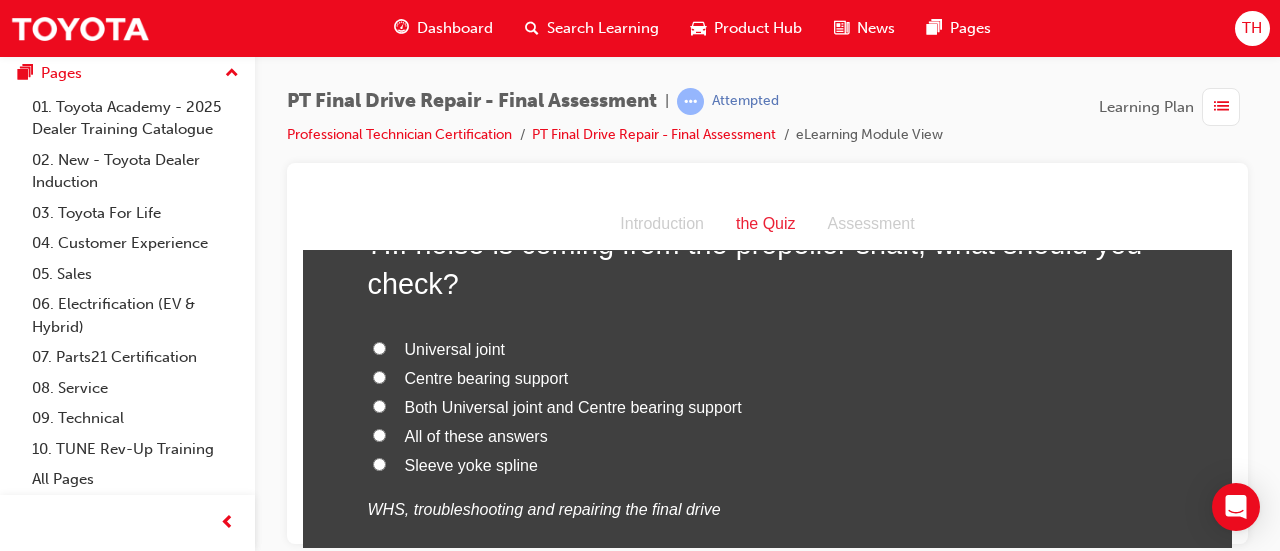 click on "All of these answers" at bounding box center (476, 435) 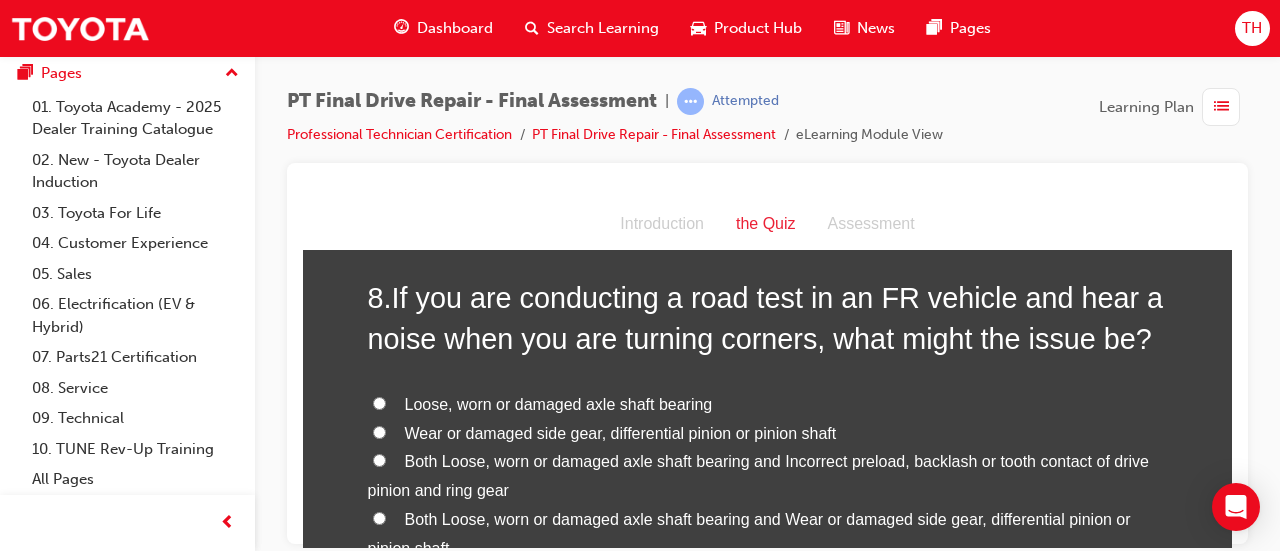 scroll, scrollTop: 3500, scrollLeft: 0, axis: vertical 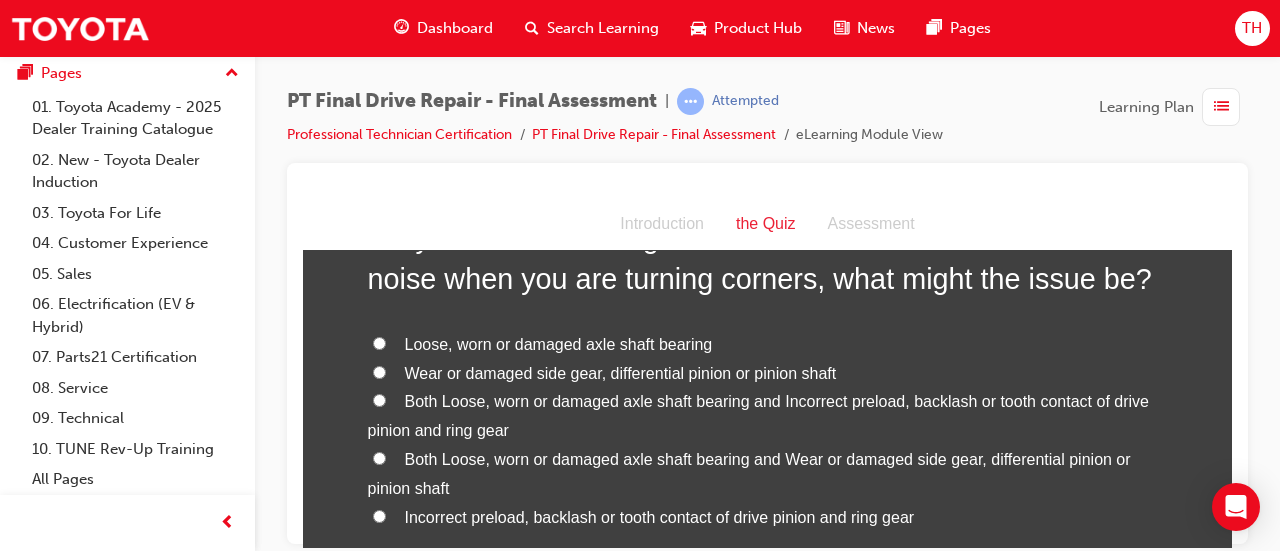 click on "Both Loose, worn or damaged axle shaft bearing and Incorrect preload, backlash or tooth contact of drive pinion and ring gear" at bounding box center (758, 415) 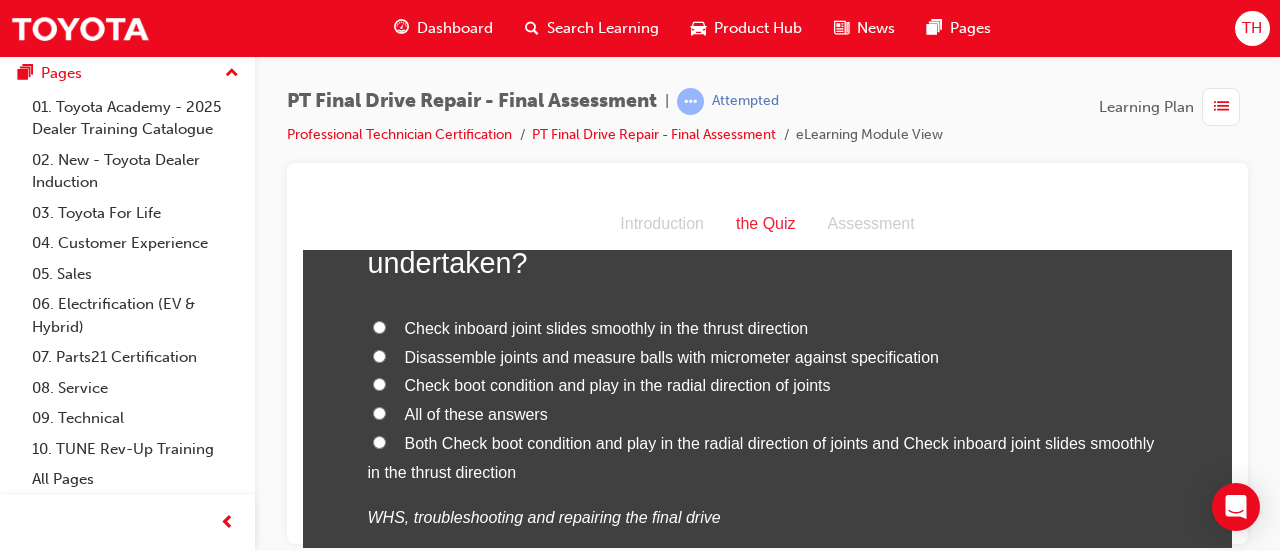 scroll, scrollTop: 4100, scrollLeft: 0, axis: vertical 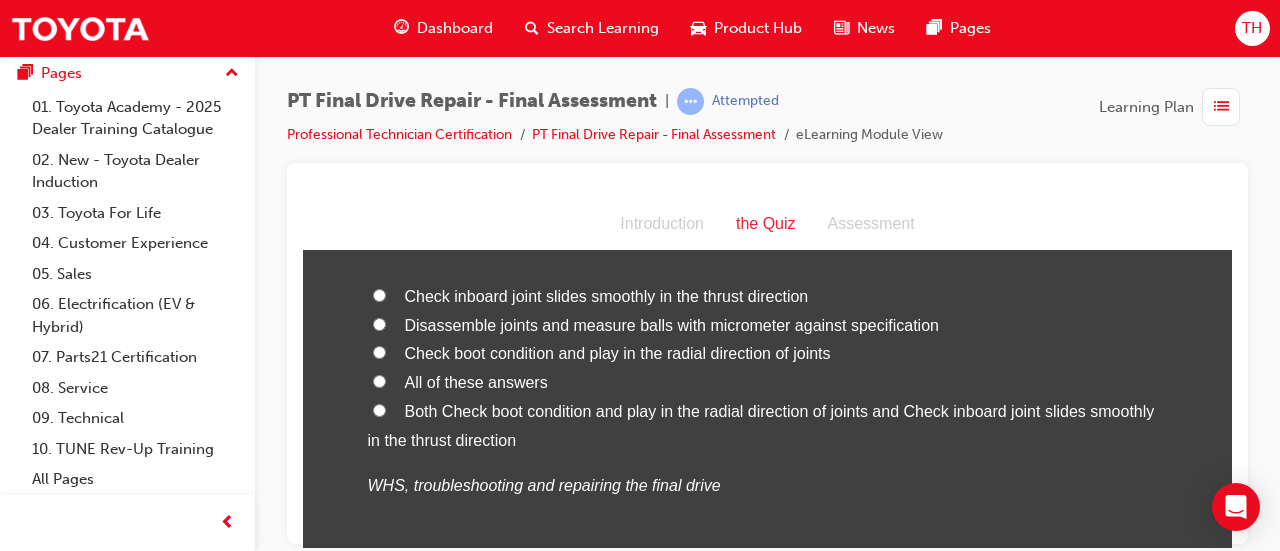 click on "Both Check boot condition and play in the radial direction of joints and Check inboard joint slides smoothly in the thrust direction" at bounding box center [761, 425] 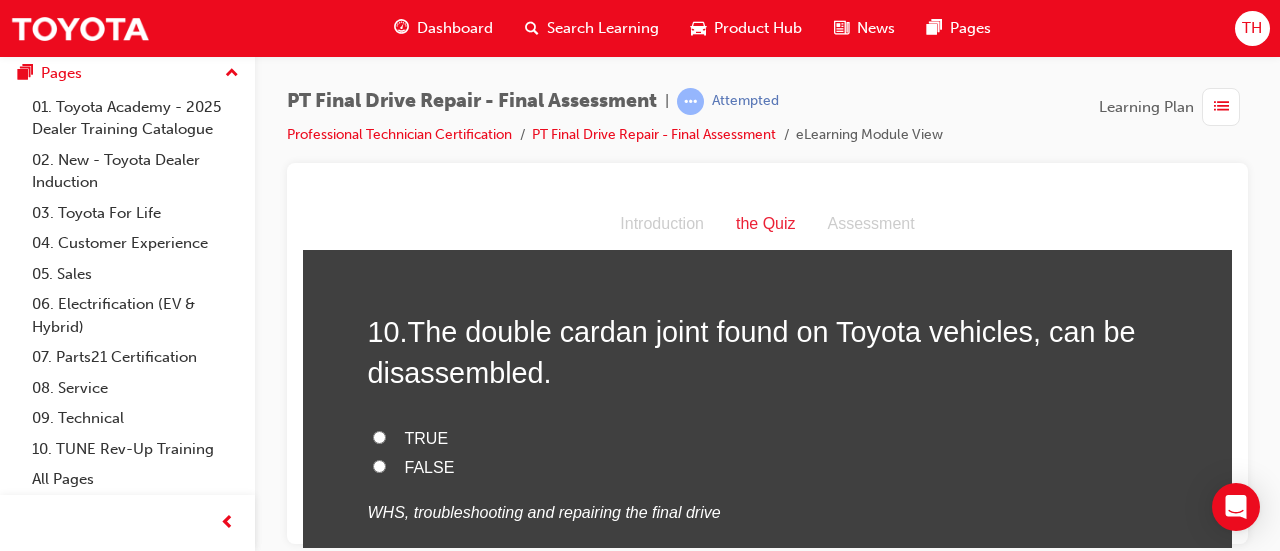 scroll, scrollTop: 4500, scrollLeft: 0, axis: vertical 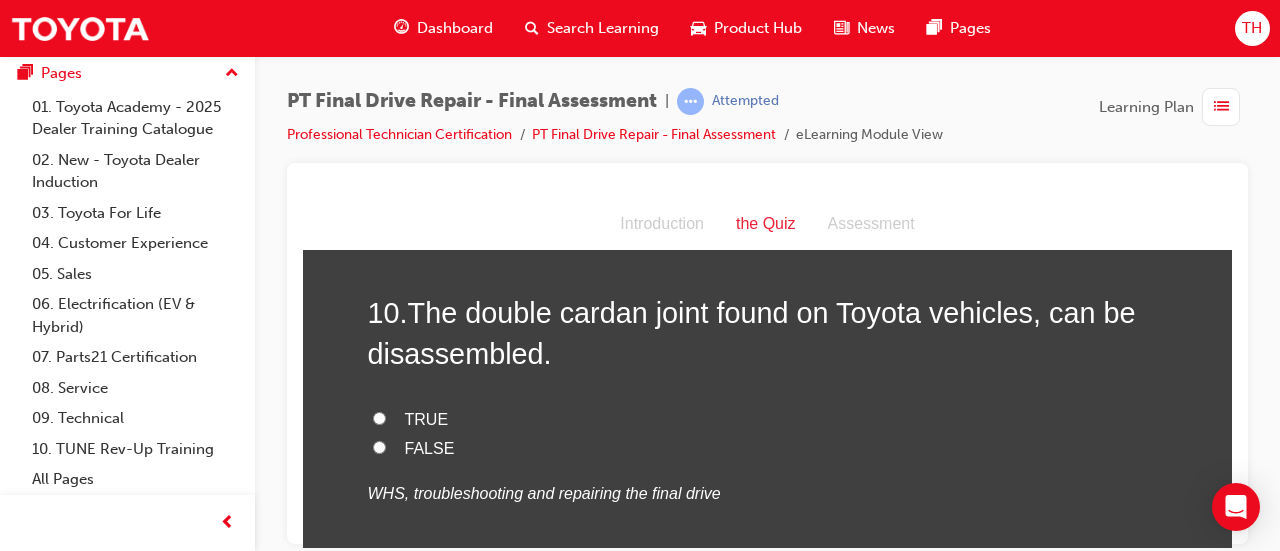 drag, startPoint x: 422, startPoint y: 415, endPoint x: 433, endPoint y: 419, distance: 11.7046995 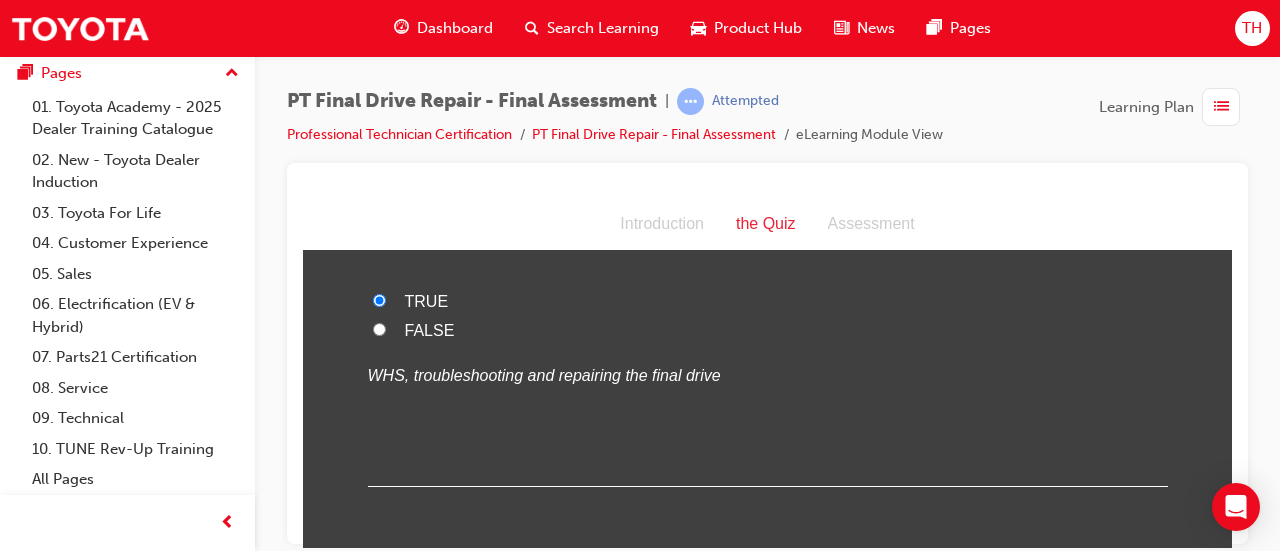 scroll, scrollTop: 4705, scrollLeft: 0, axis: vertical 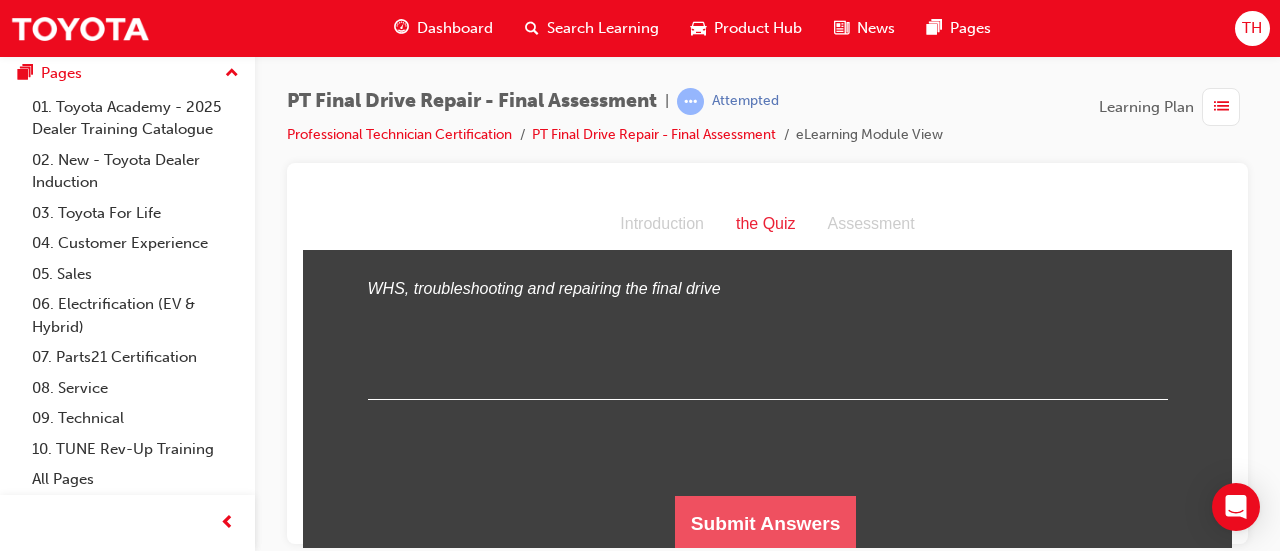 click on "Submit Answers" at bounding box center (766, 523) 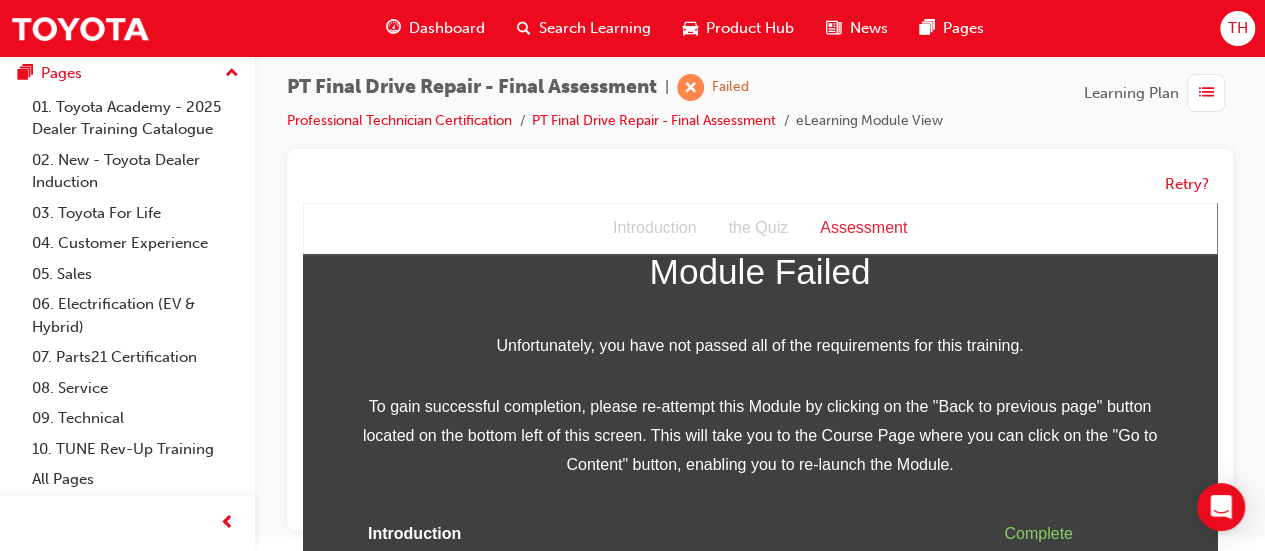 scroll, scrollTop: 0, scrollLeft: 0, axis: both 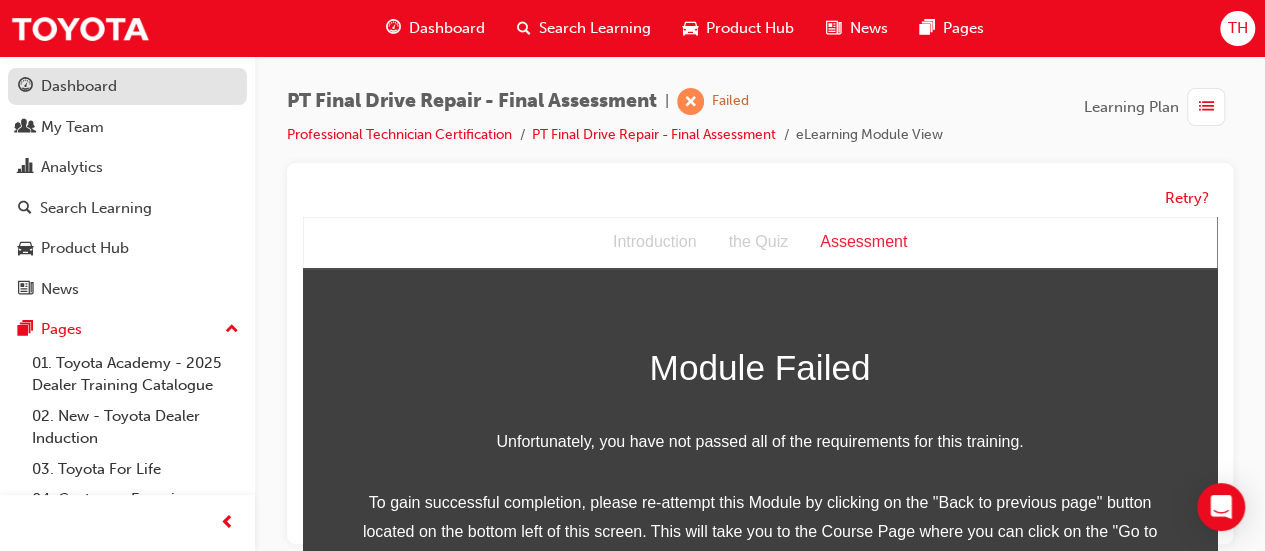 click on "Dashboard" at bounding box center [127, 86] 